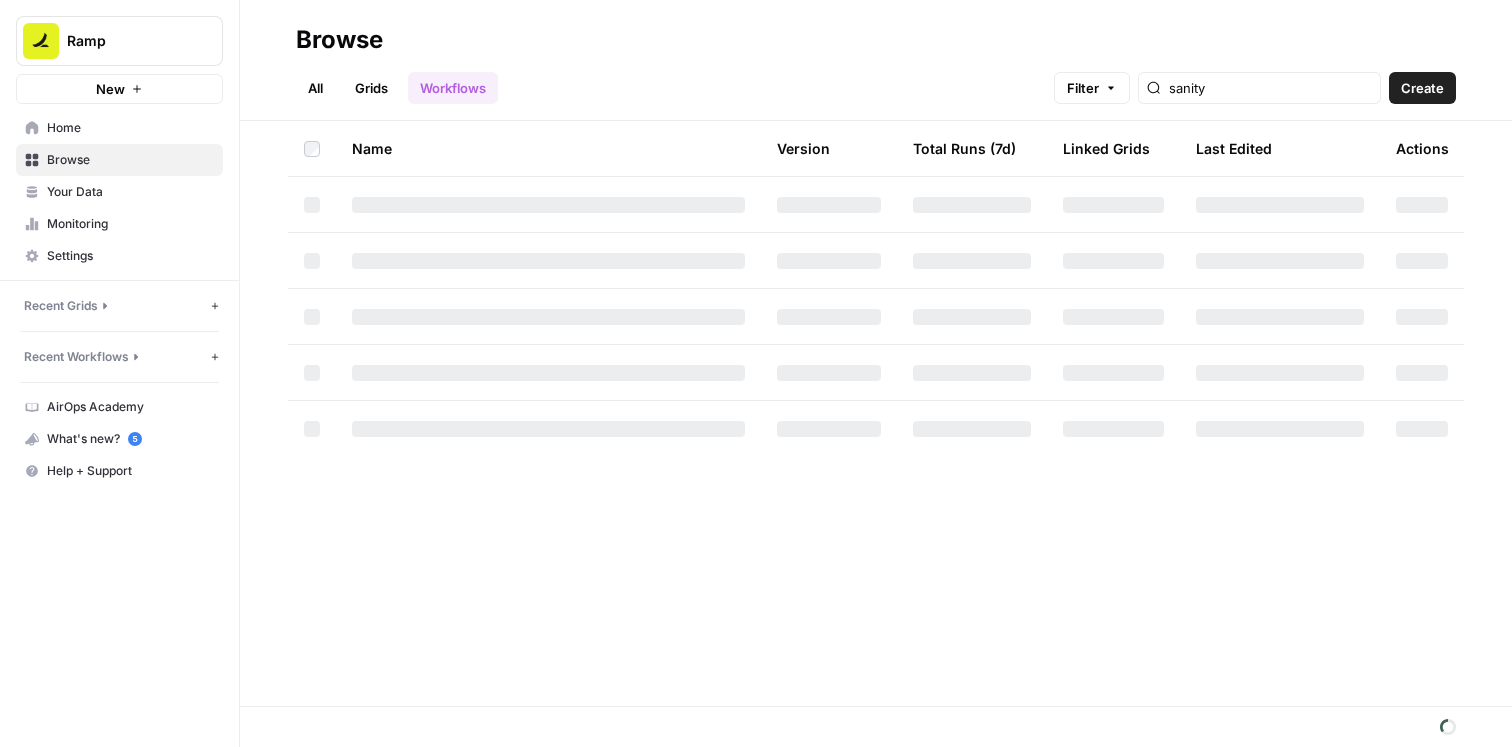 scroll, scrollTop: 0, scrollLeft: 0, axis: both 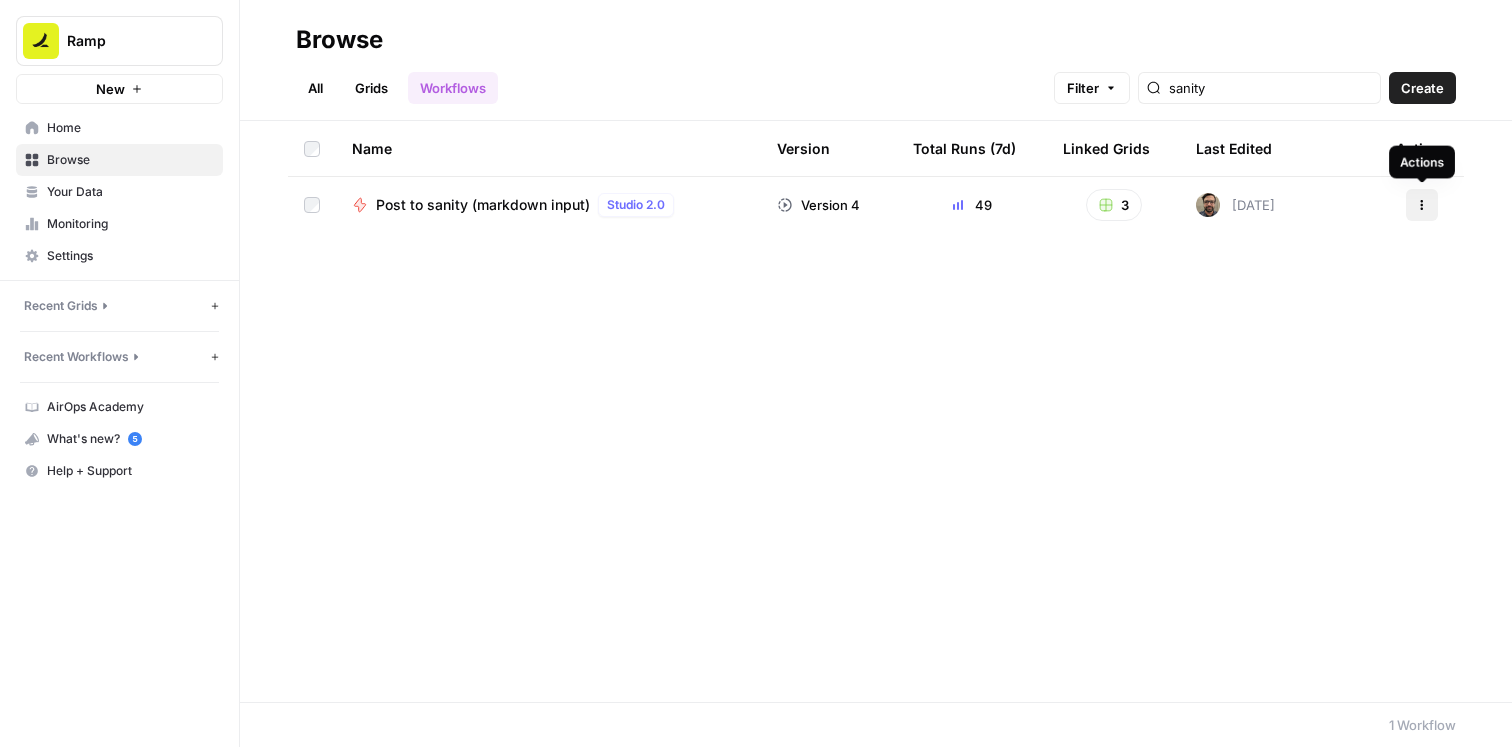 click 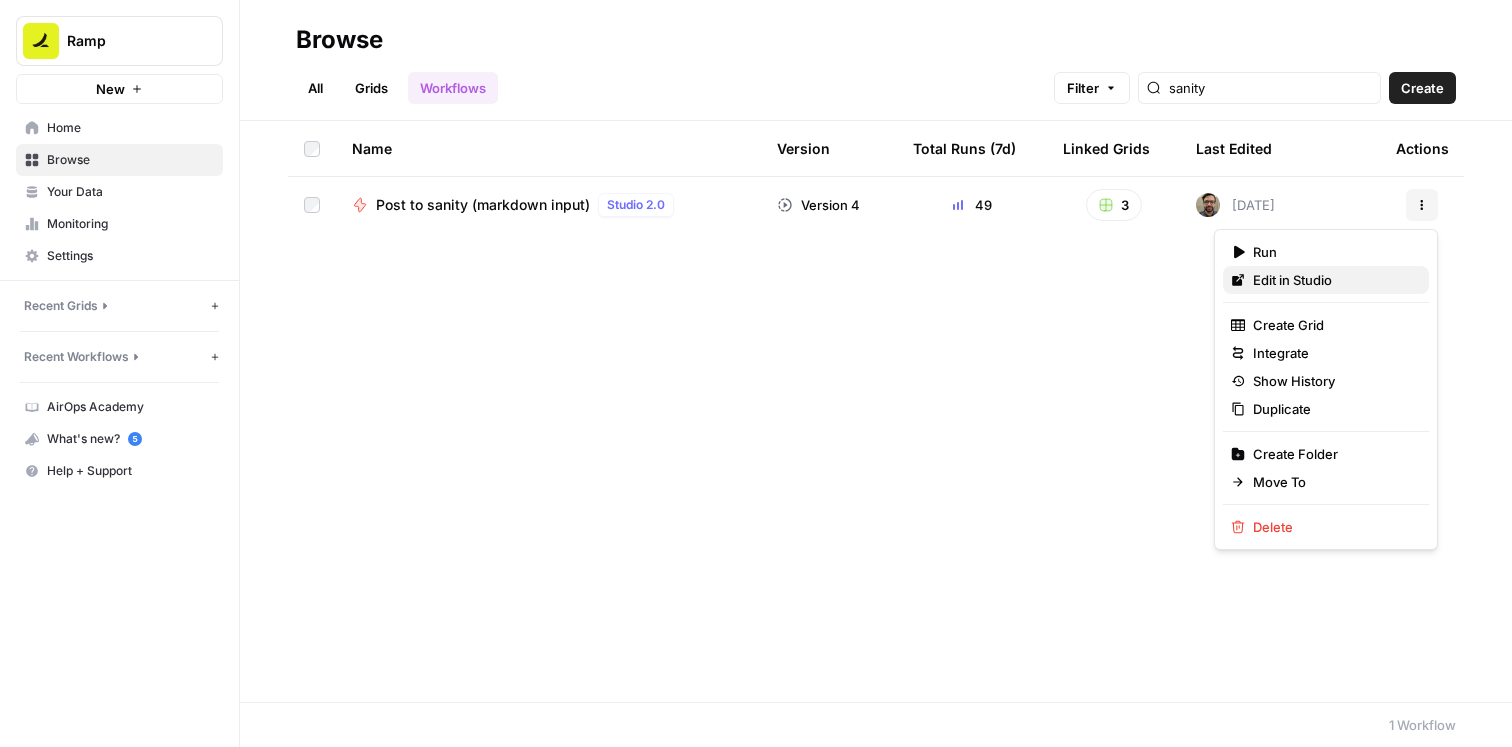 click on "Edit in Studio" at bounding box center (1326, 280) 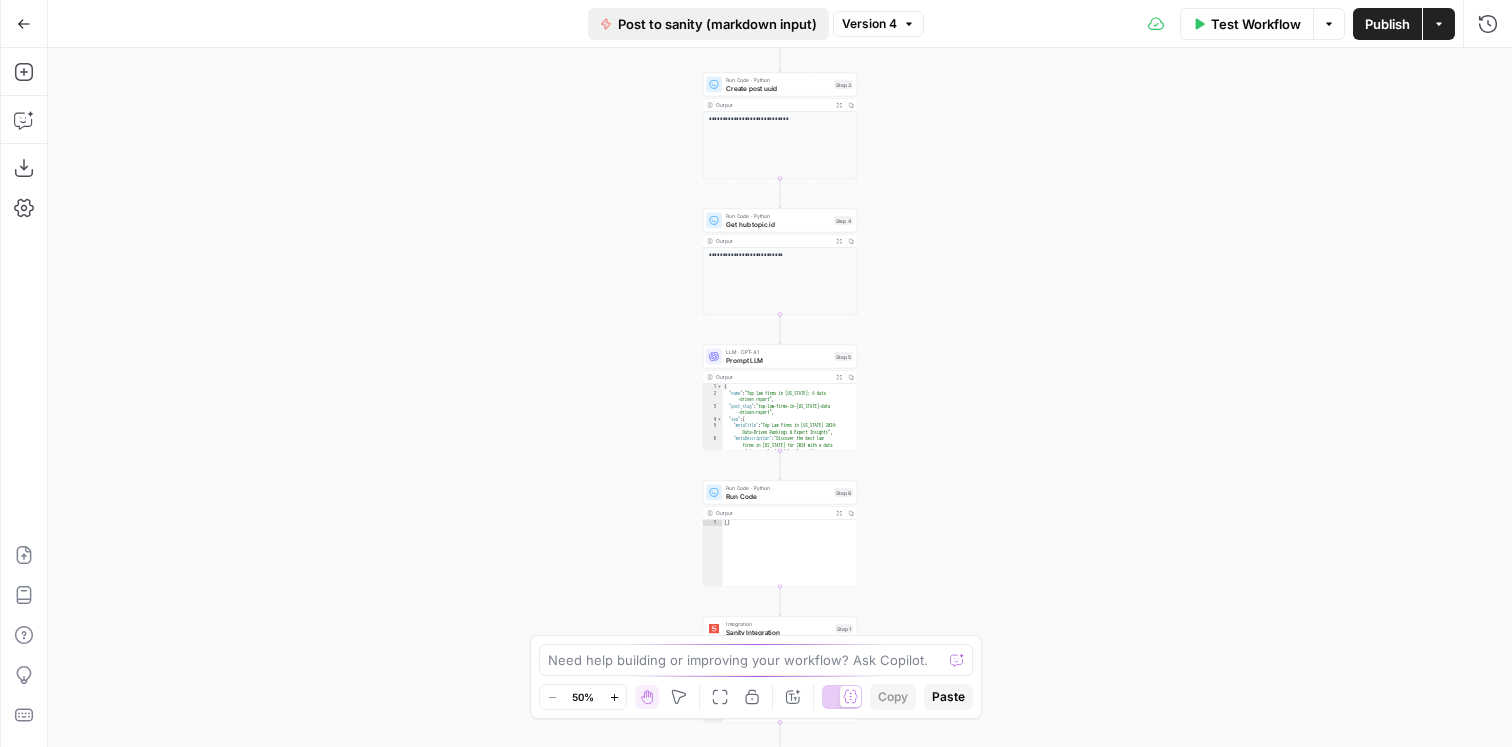 click on "Post to sanity (markdown input)" at bounding box center [717, 24] 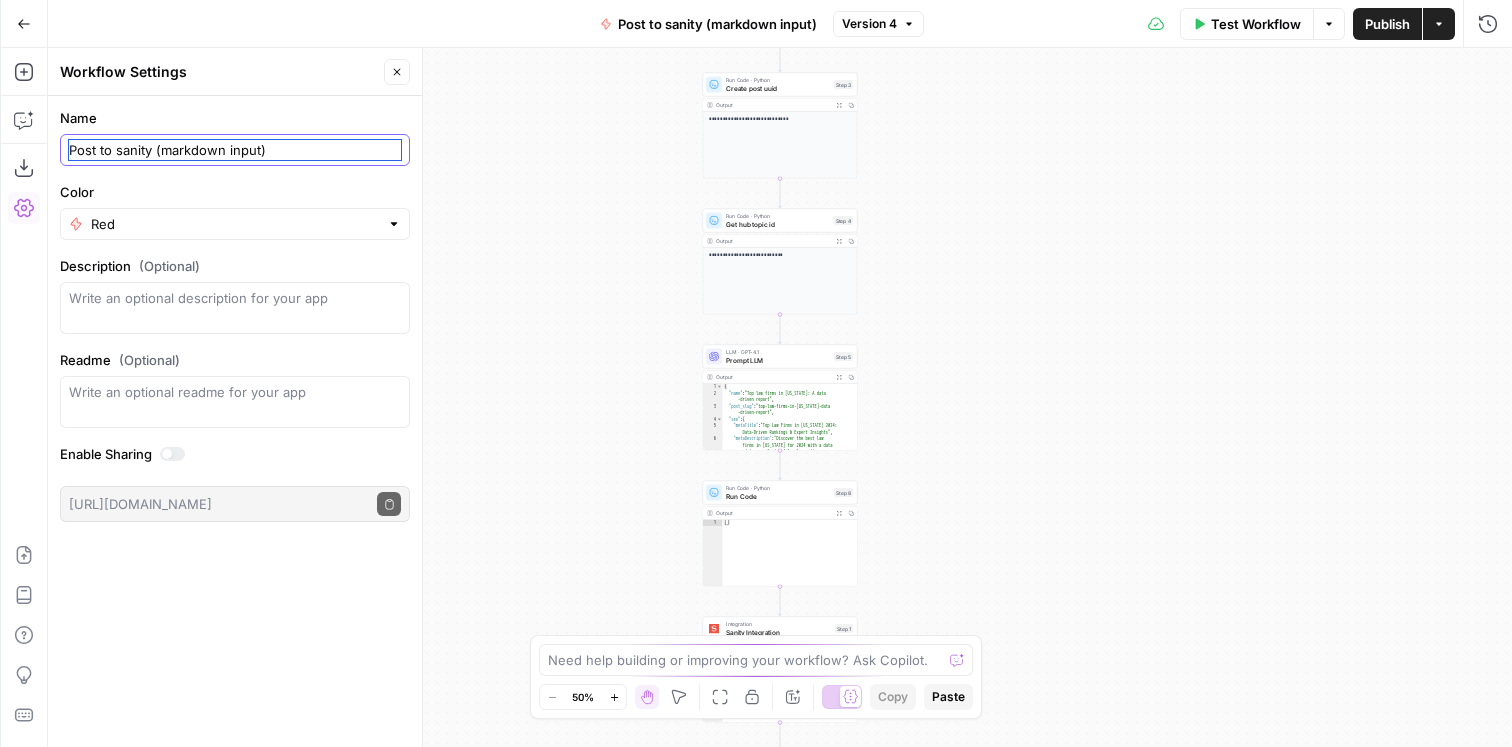 click on "Post to sanity (markdown input)" at bounding box center [235, 150] 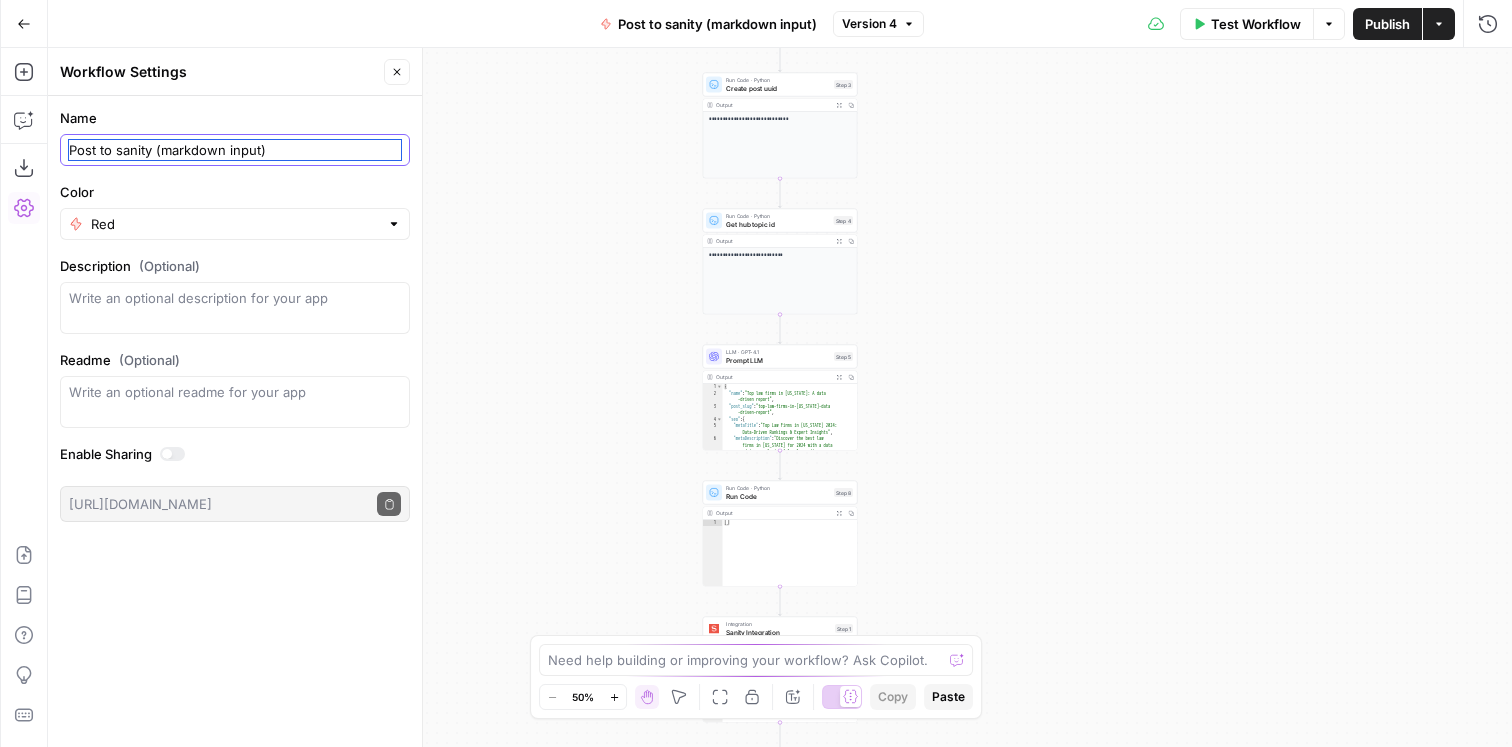 click on "Post to sanity (markdown input)" at bounding box center (235, 150) 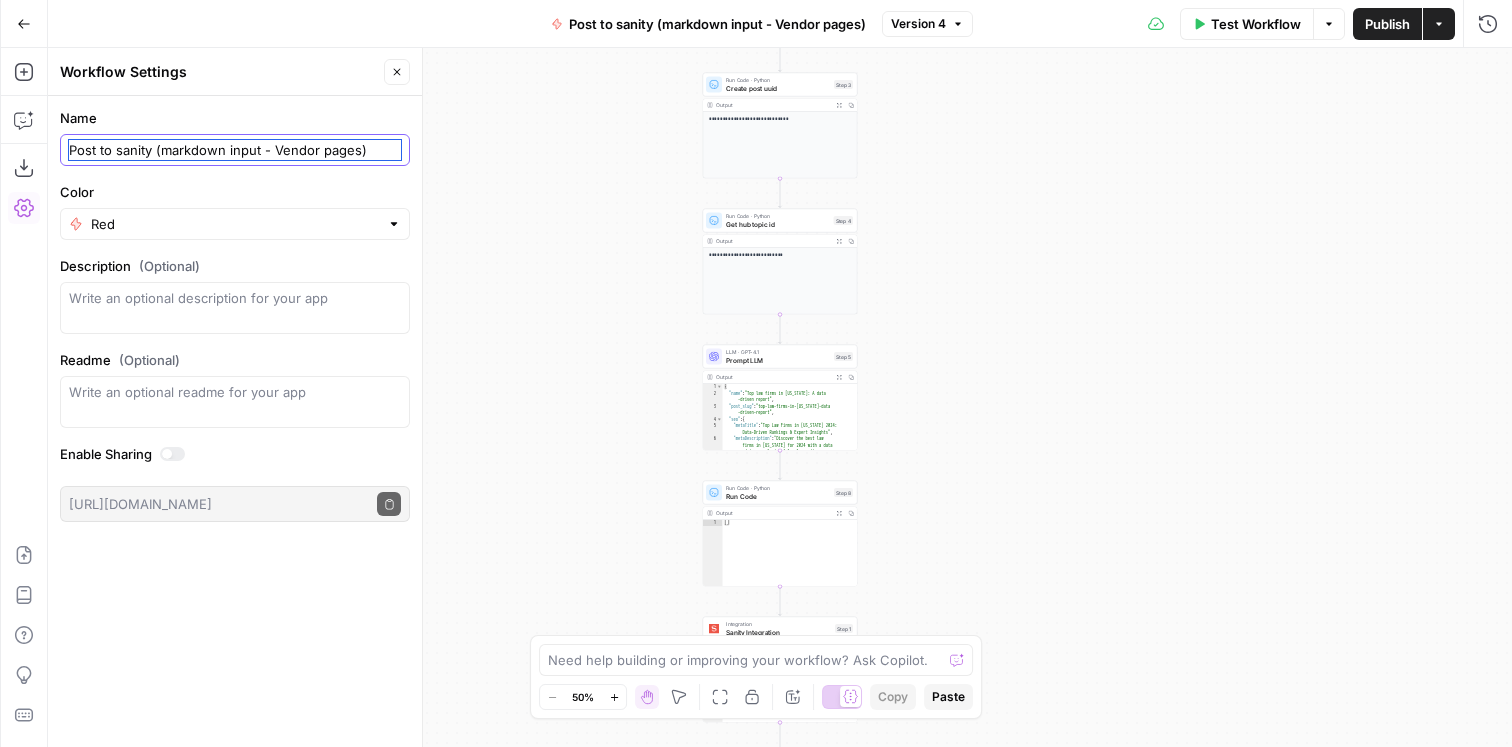click on "Post to sanity (markdown input - Vendor pages)" at bounding box center (235, 150) 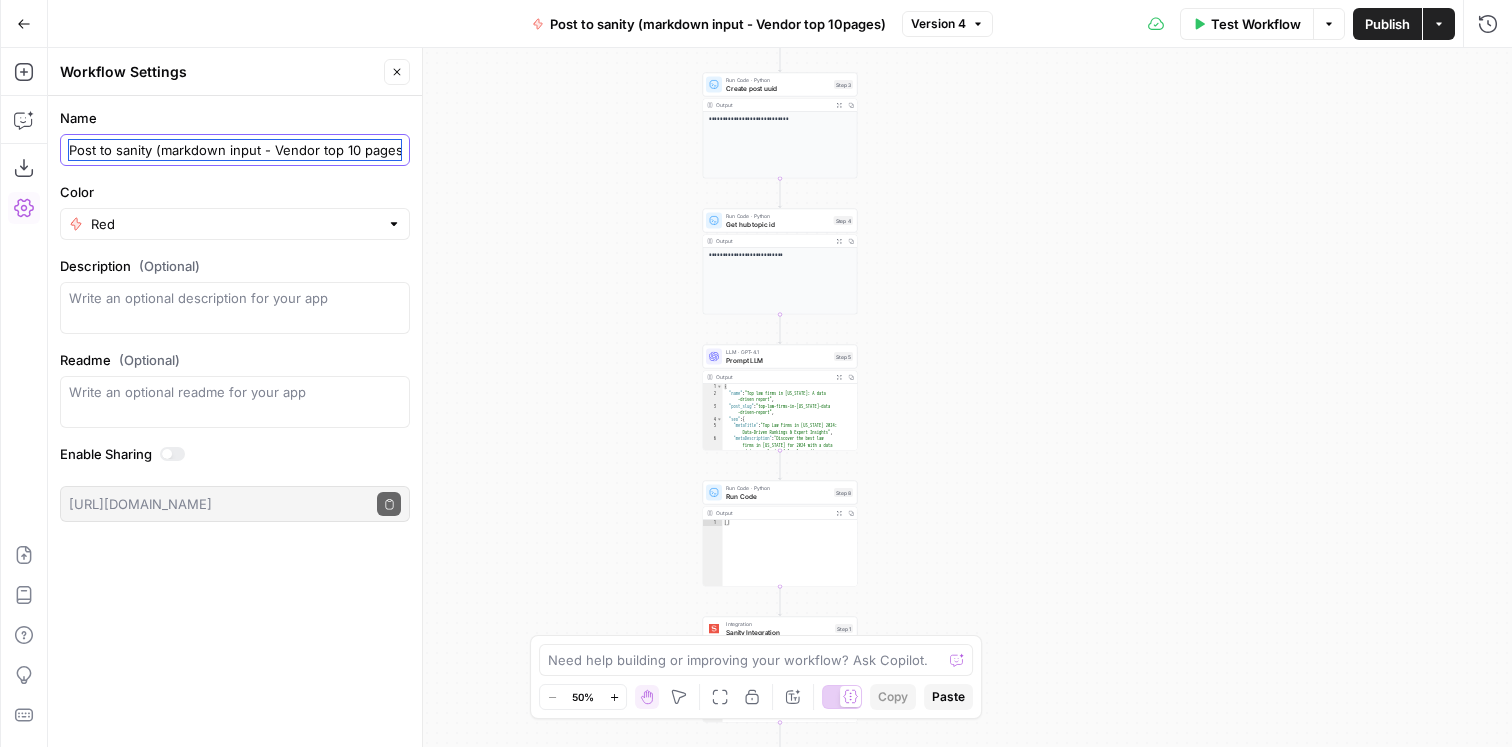click on "Post to sanity (markdown input - Vendor top 10 pages)" at bounding box center (235, 150) 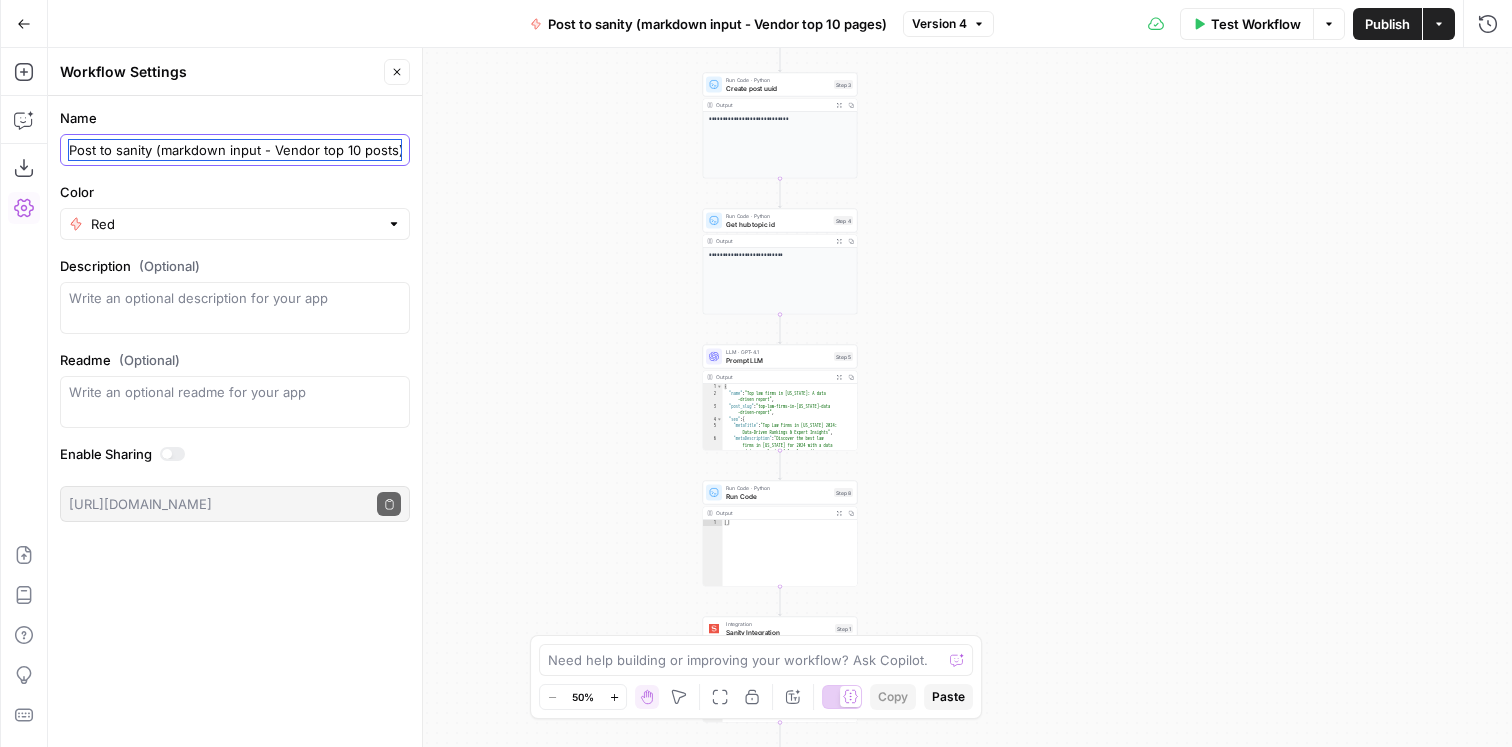 type on "Post to sanity (markdown input - Vendor top 10 posts)" 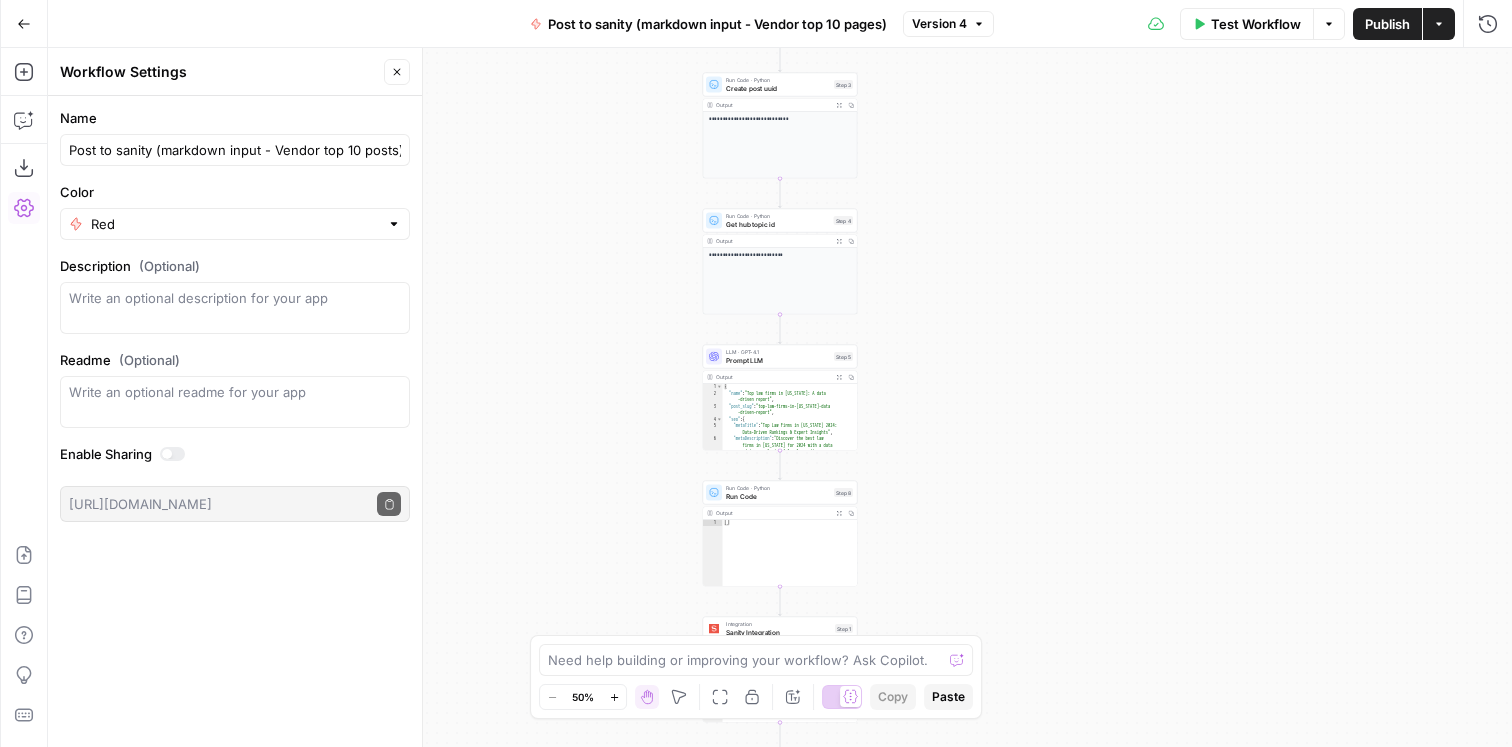 click on "Color" at bounding box center [235, 192] 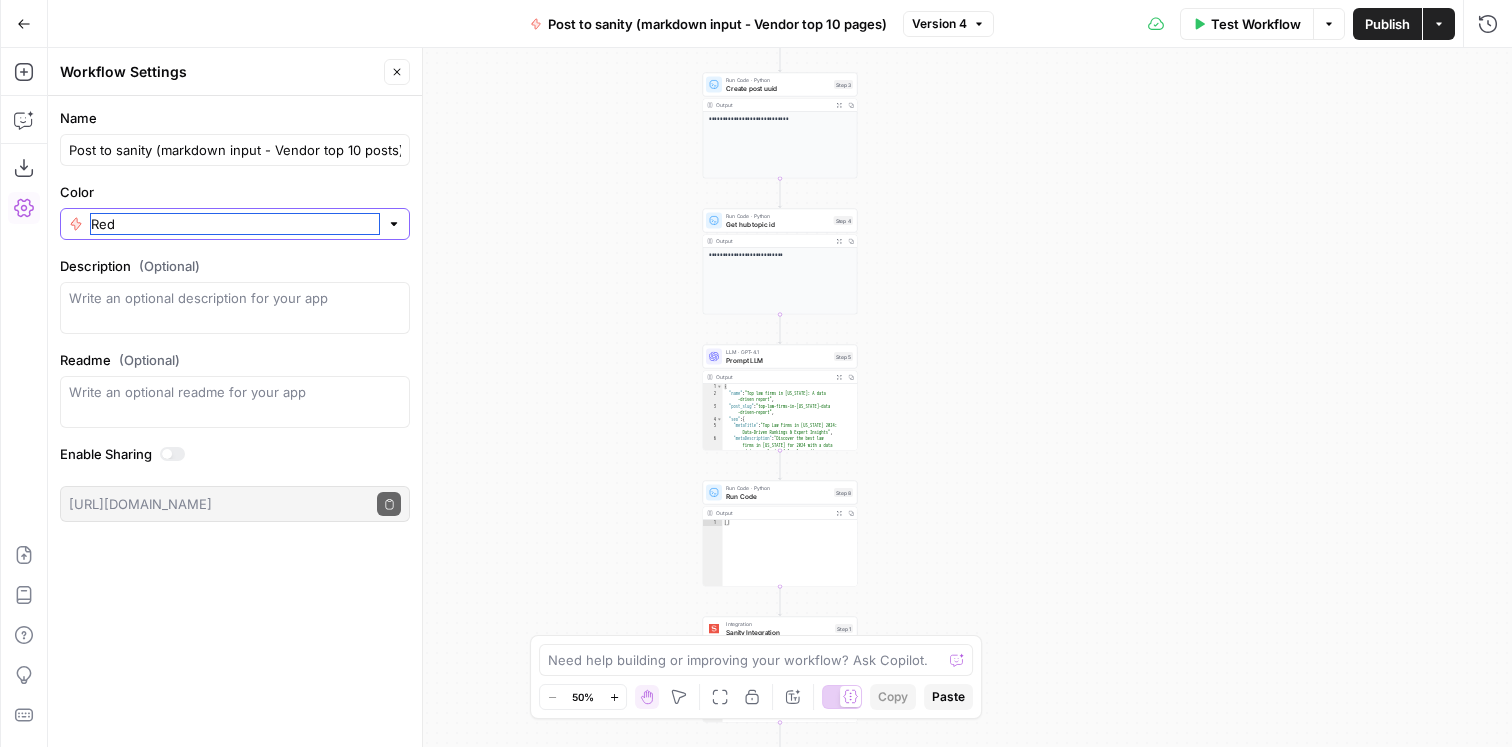 click on "Red" at bounding box center [235, 224] 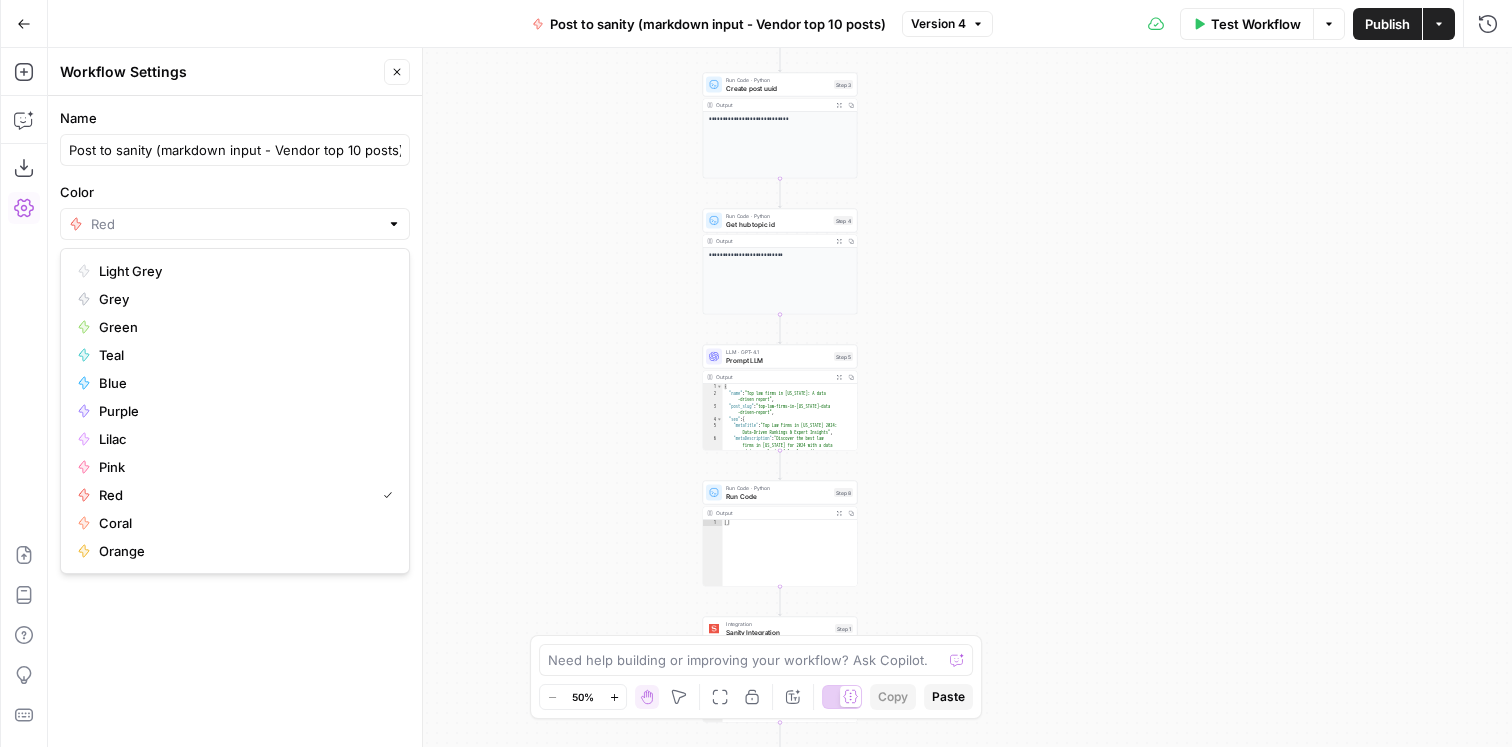 type on "Red" 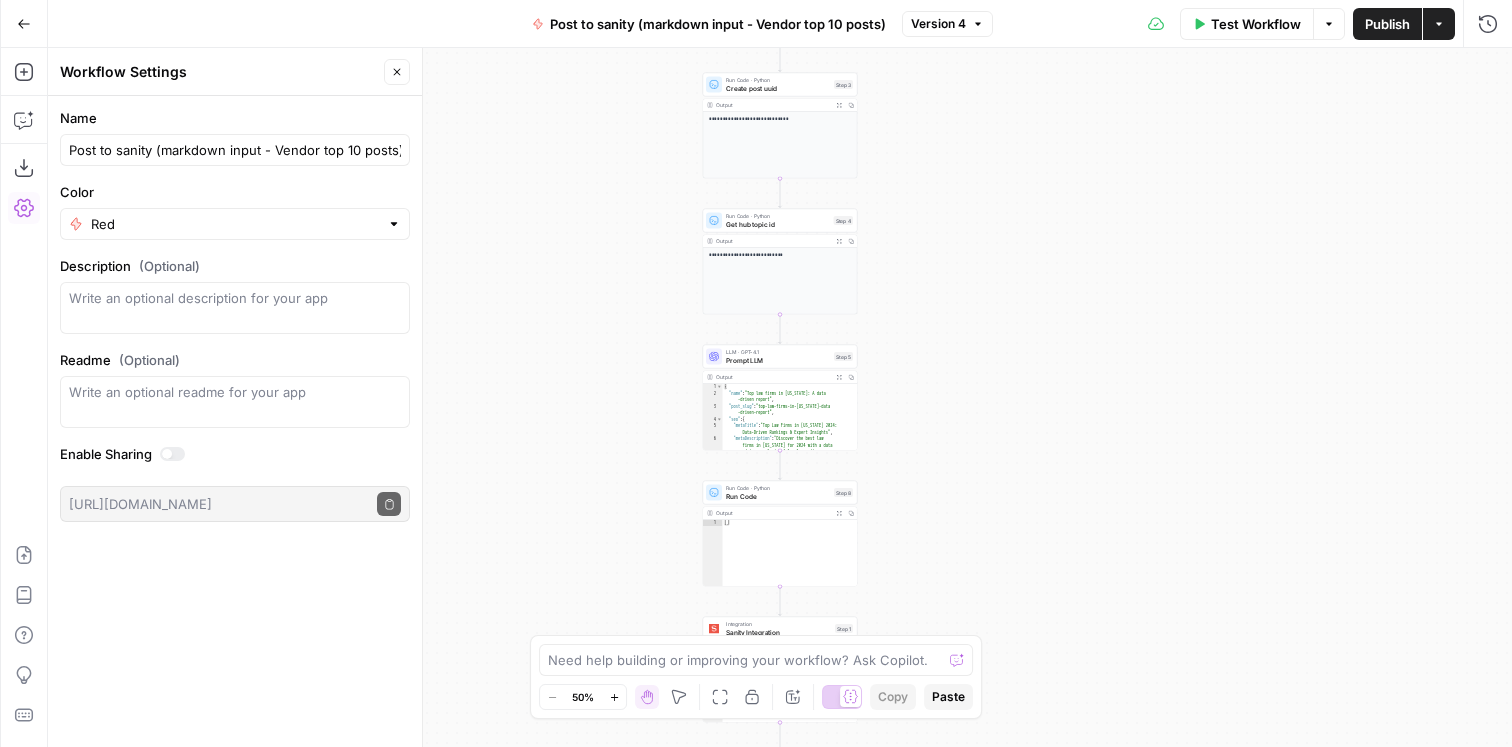 click on "Workflow Settings Close" at bounding box center [235, 72] 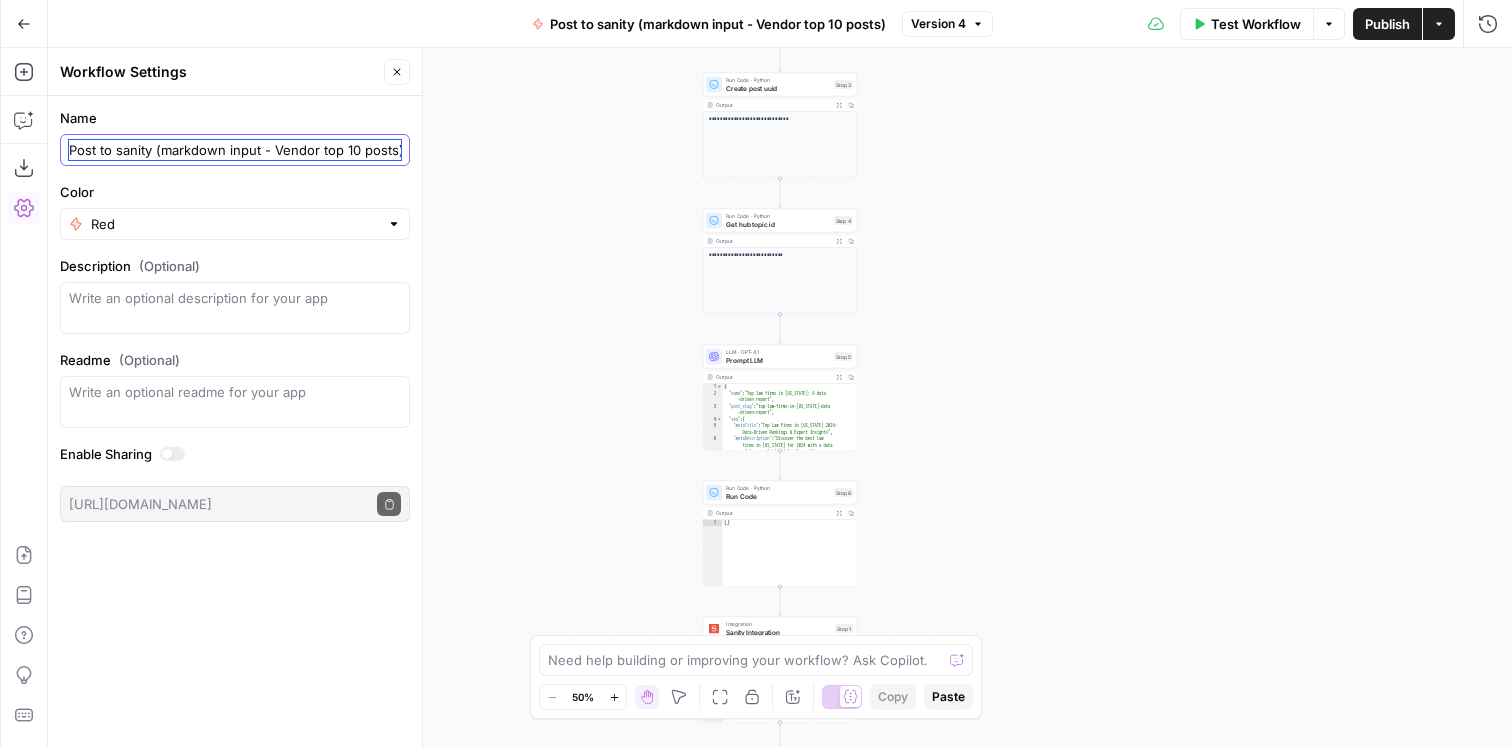 click on "Post to sanity (markdown input - Vendor top 10 posts)" at bounding box center [235, 150] 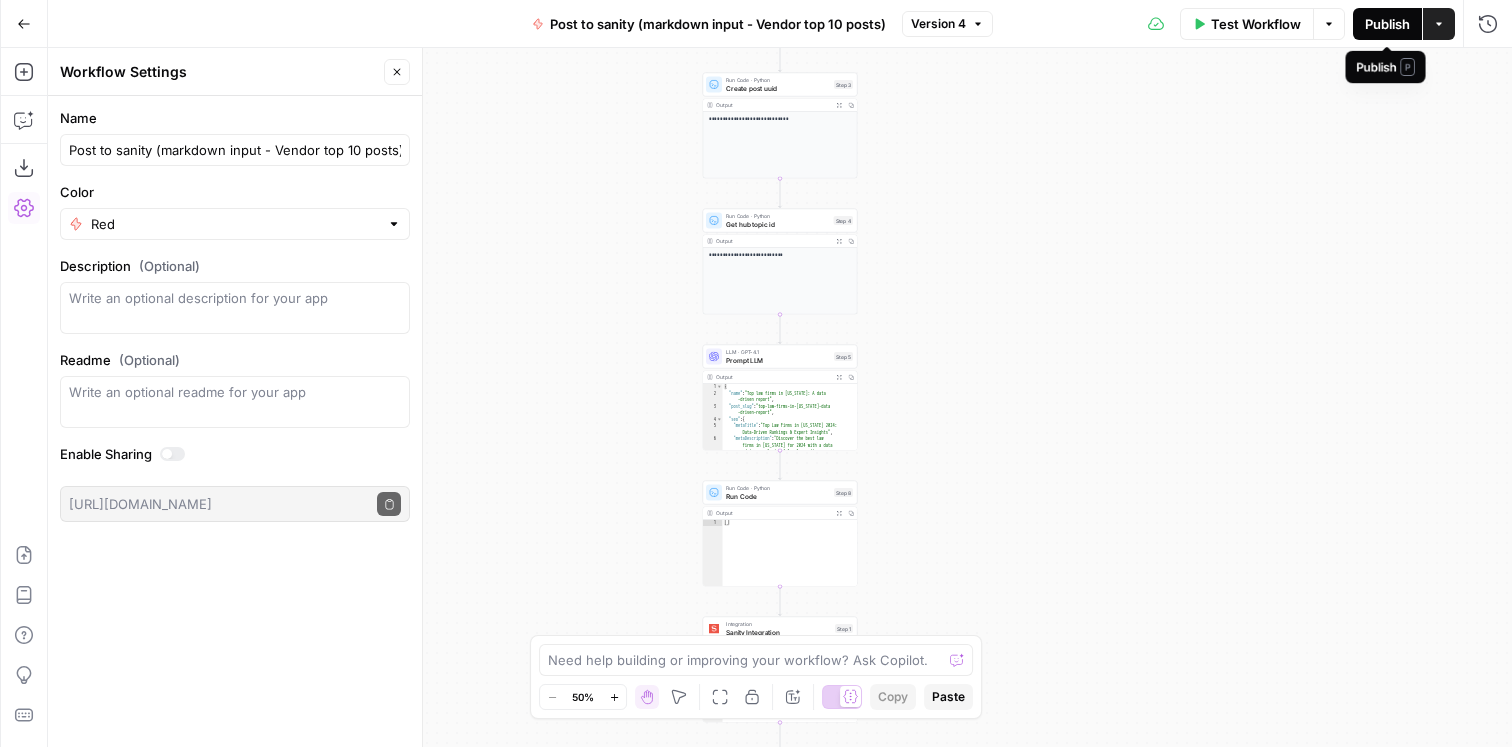 click on "Publish" at bounding box center [1387, 24] 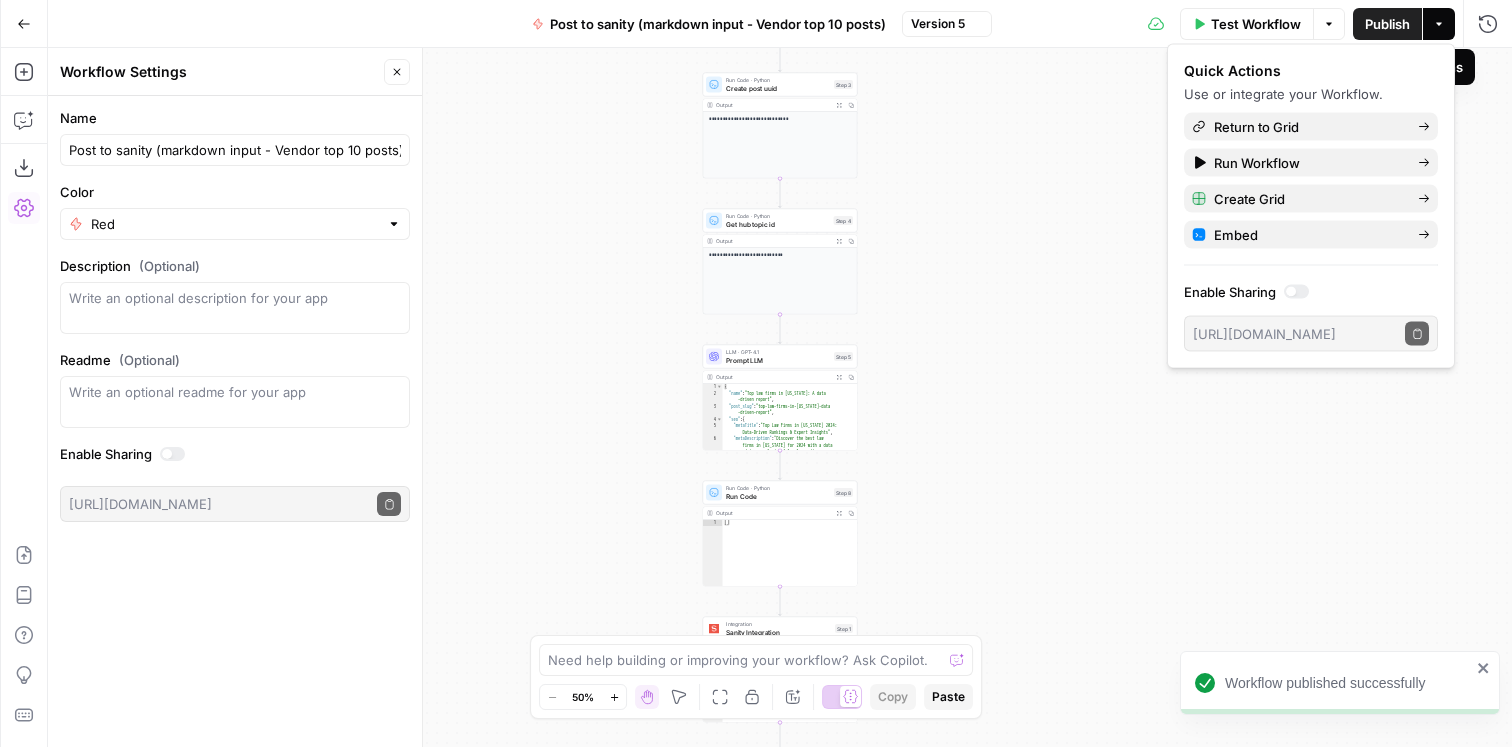 click 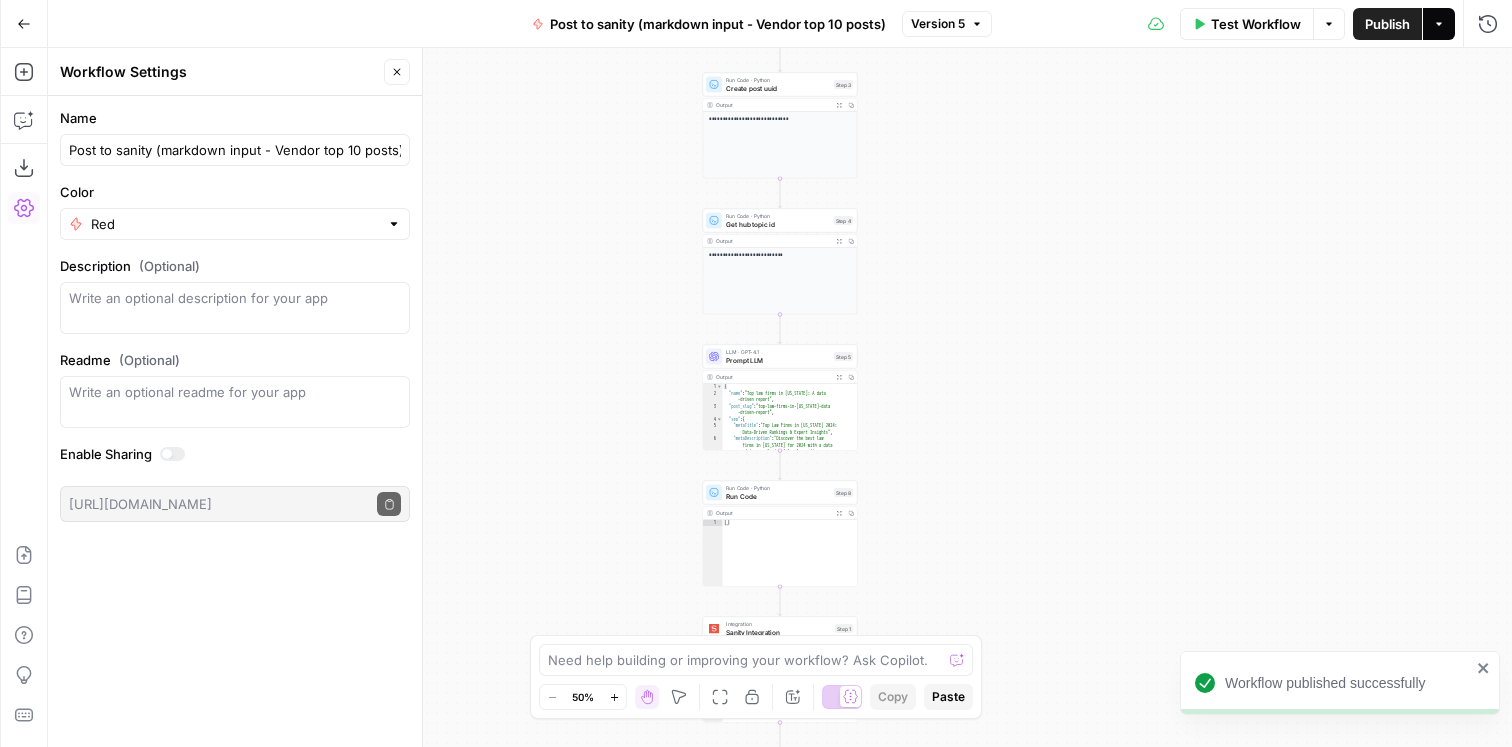 click 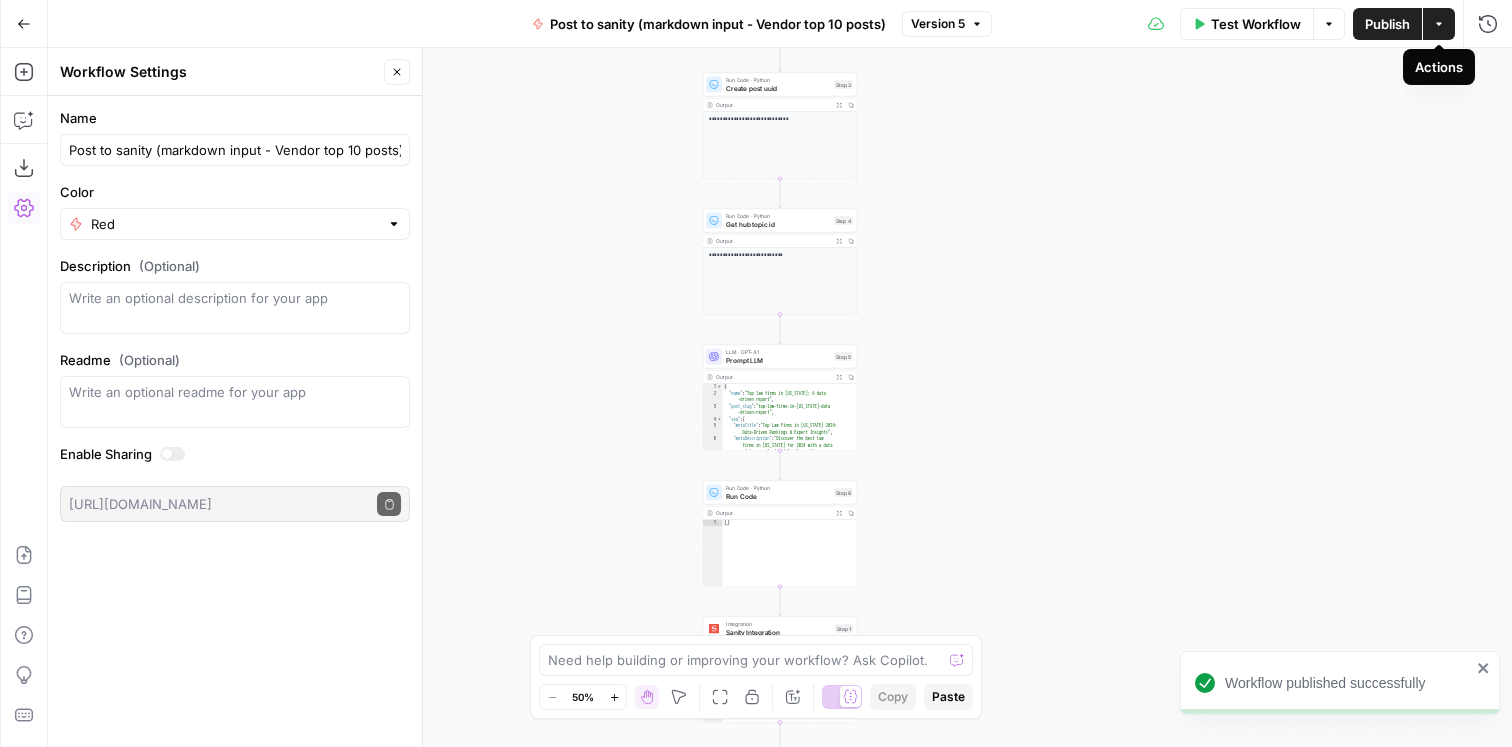 click on "**********" at bounding box center [780, 397] 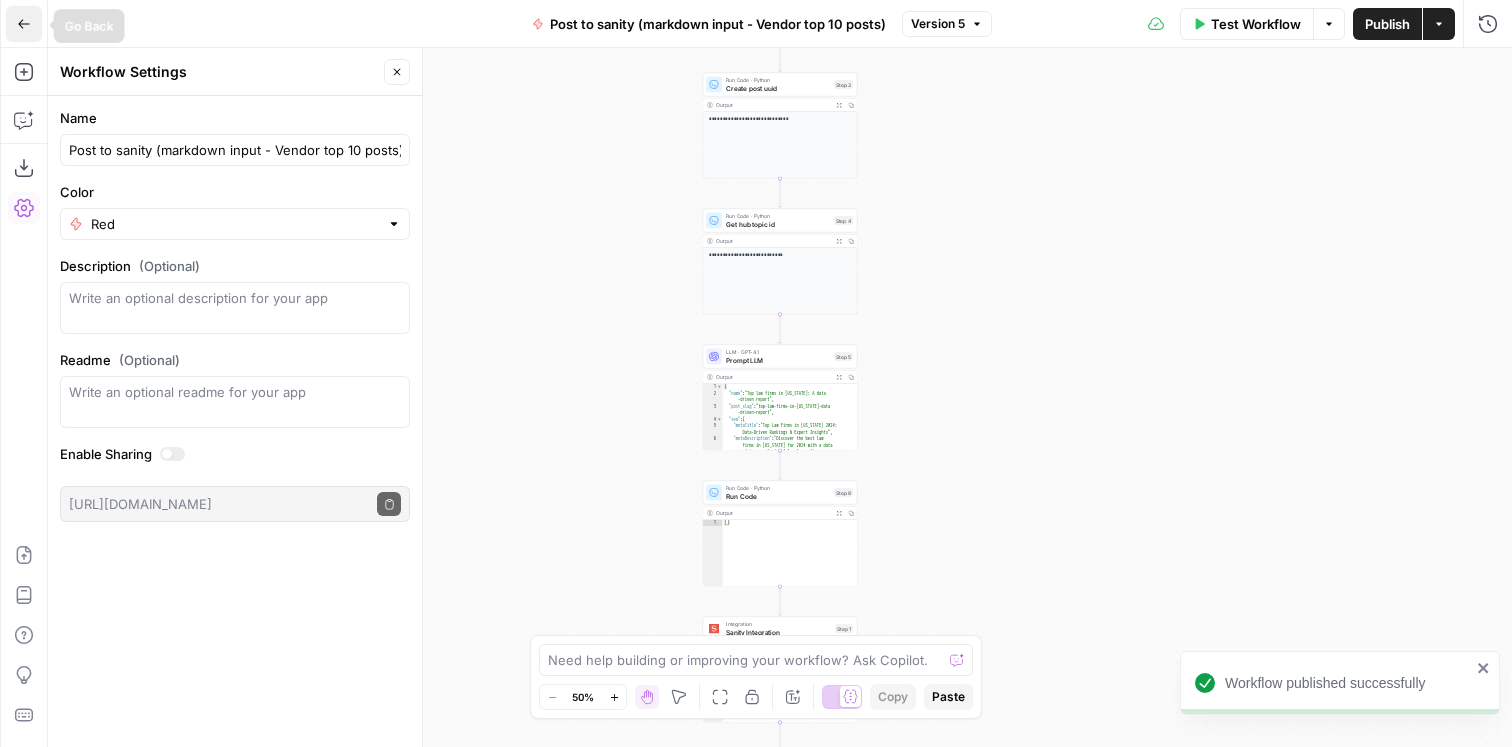 click on "Go Back" at bounding box center [24, 24] 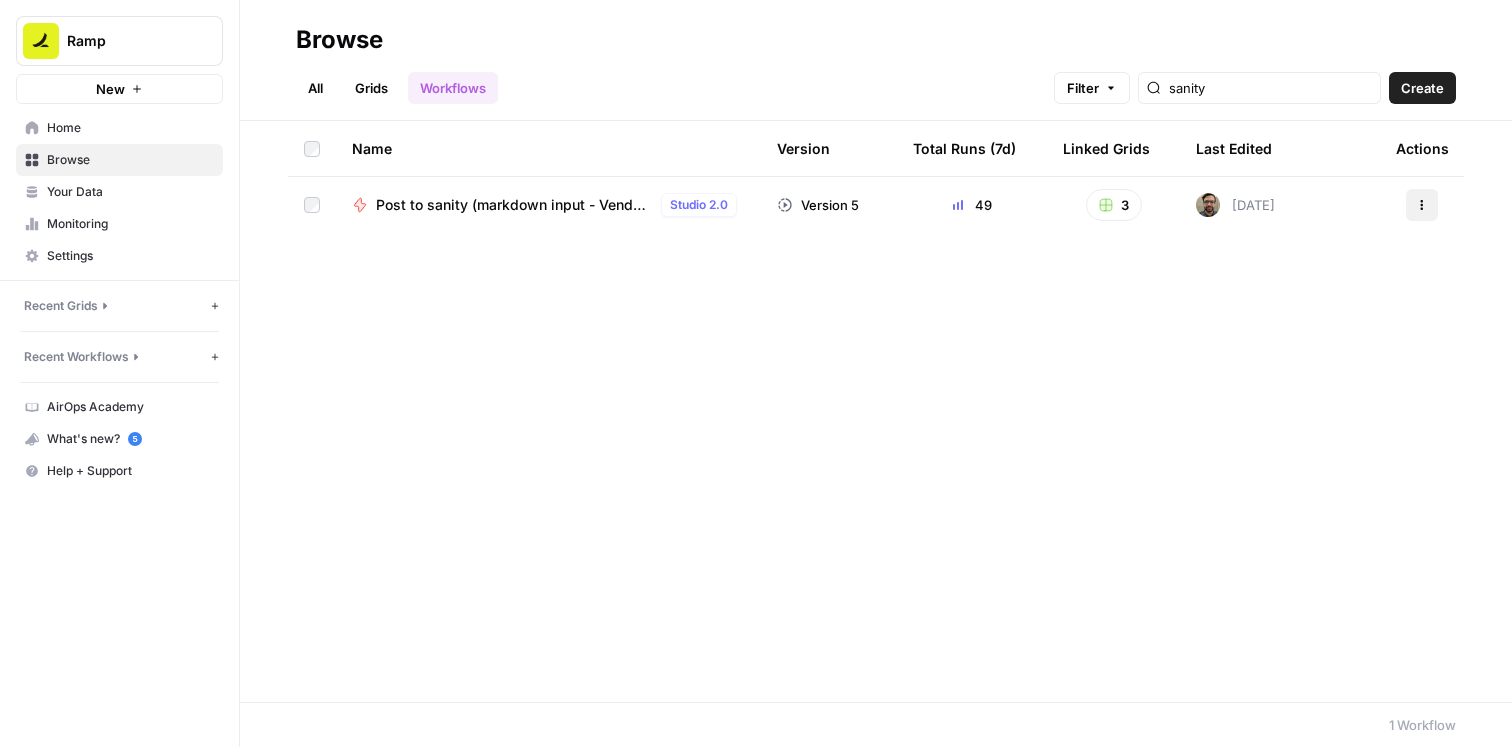 click on "Actions" at bounding box center [1422, 205] 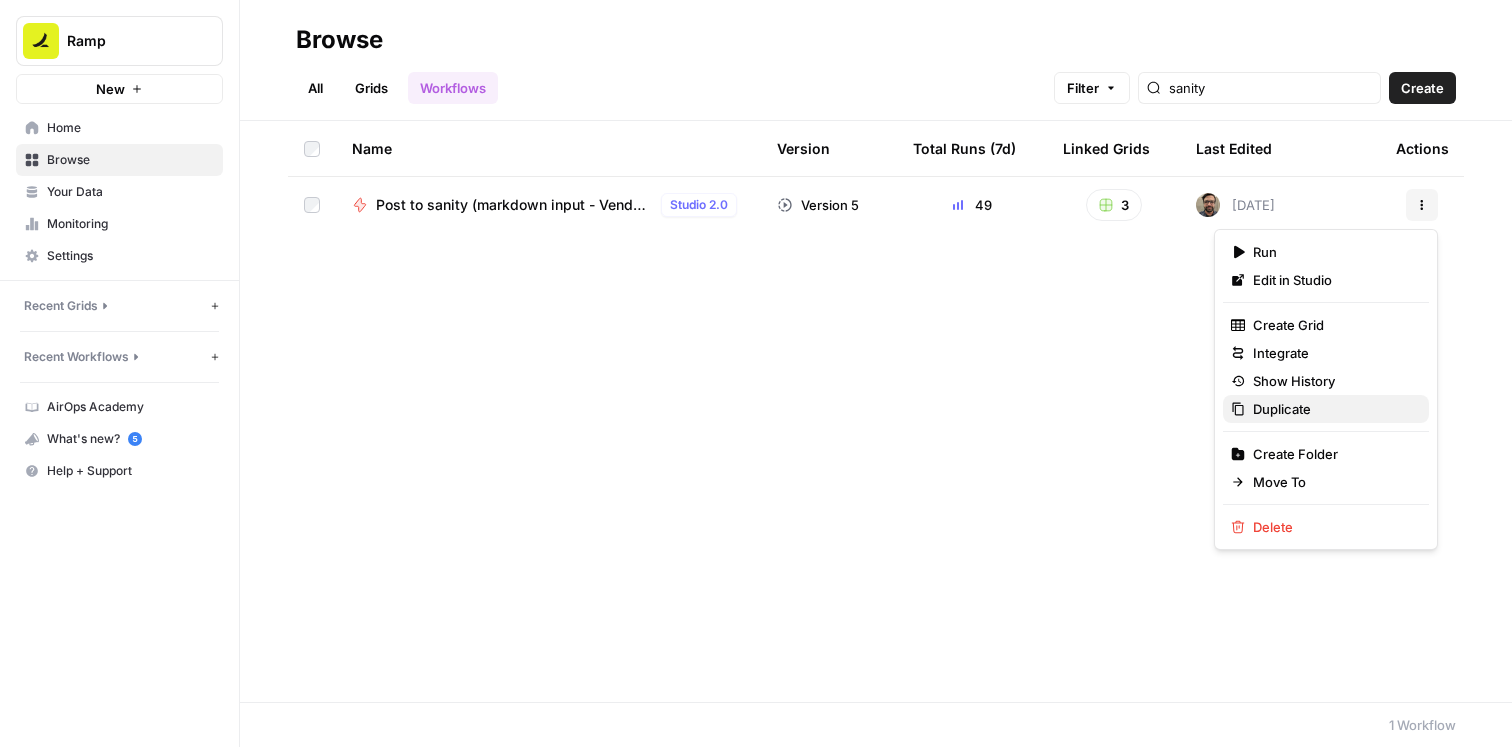 click on "Duplicate" at bounding box center (1282, 409) 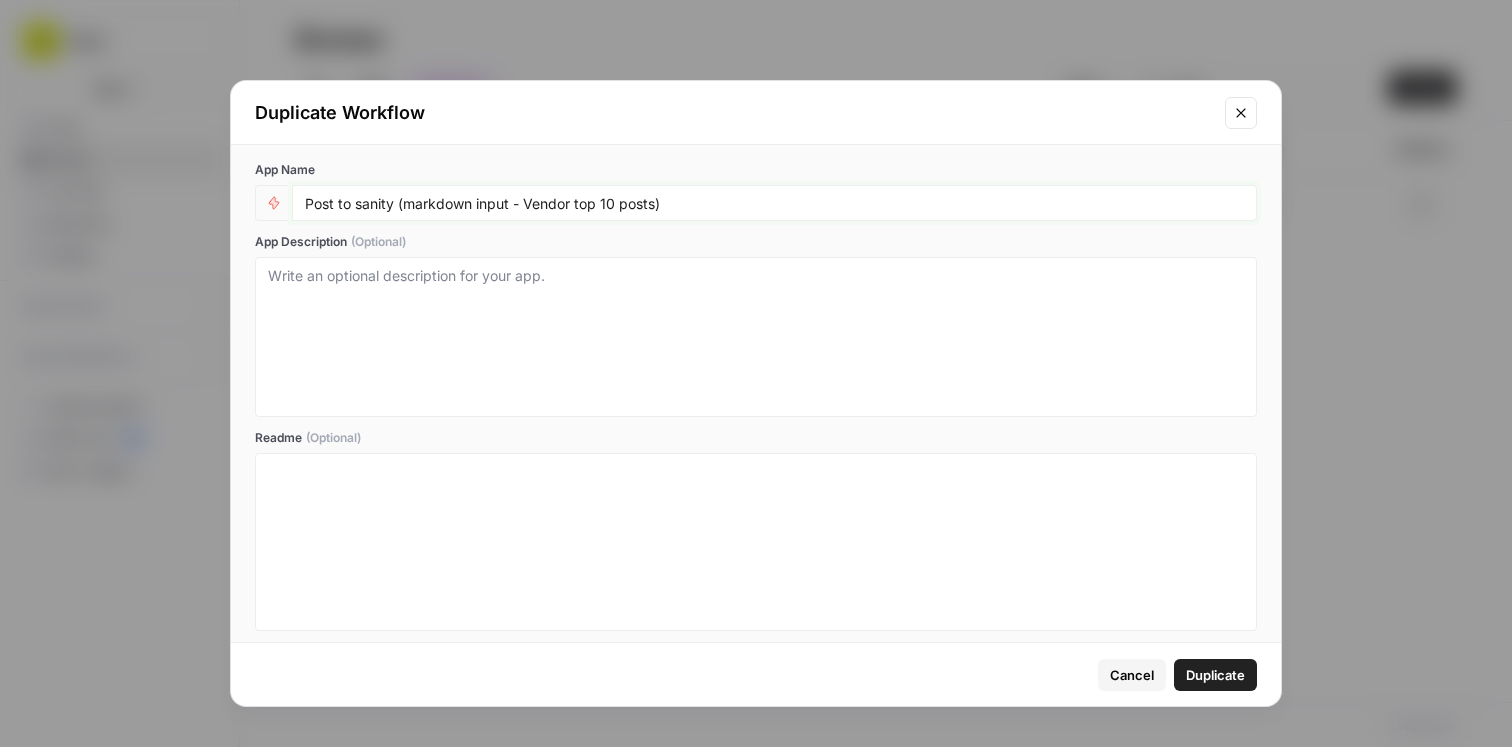 drag, startPoint x: 527, startPoint y: 202, endPoint x: 656, endPoint y: 209, distance: 129.18979 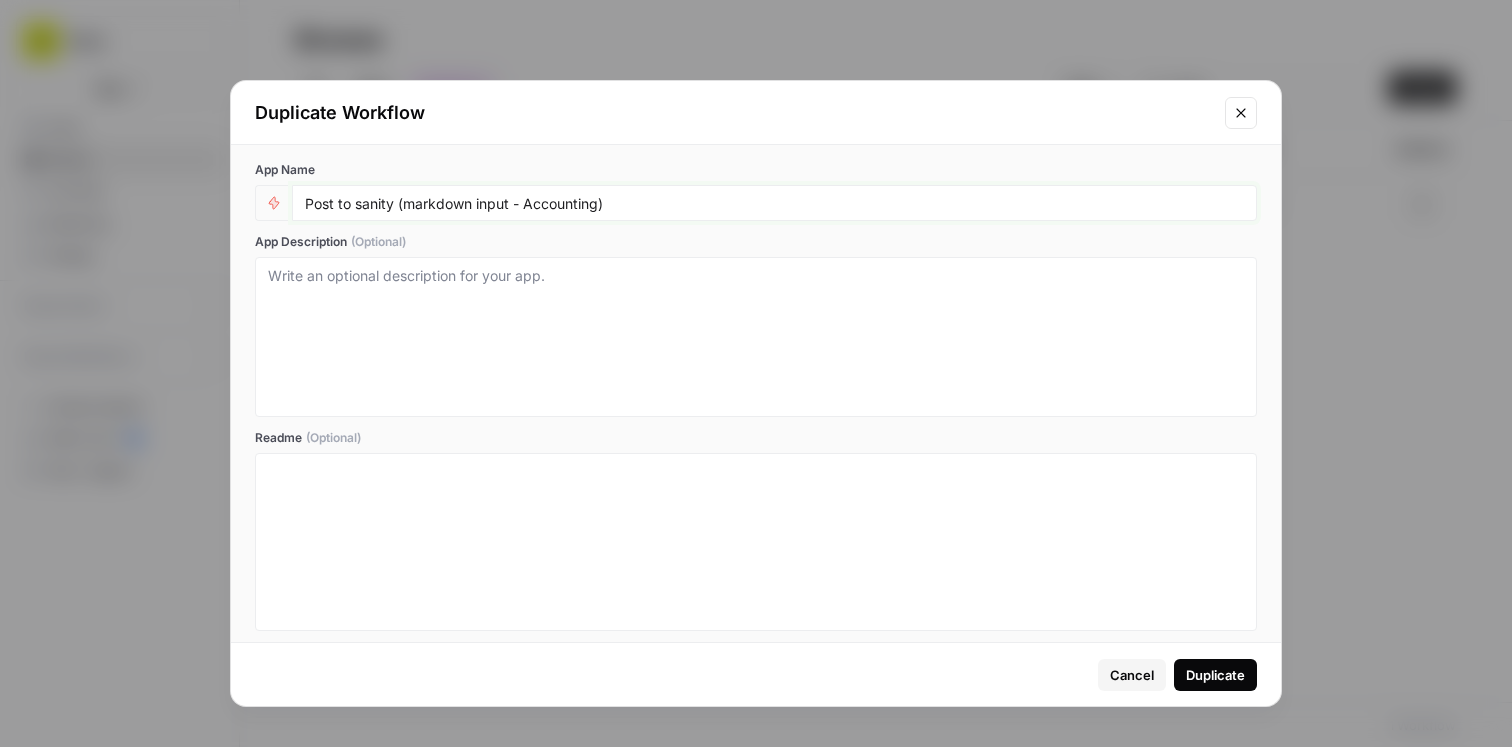 type on "Post to sanity (markdown input - Accounting)" 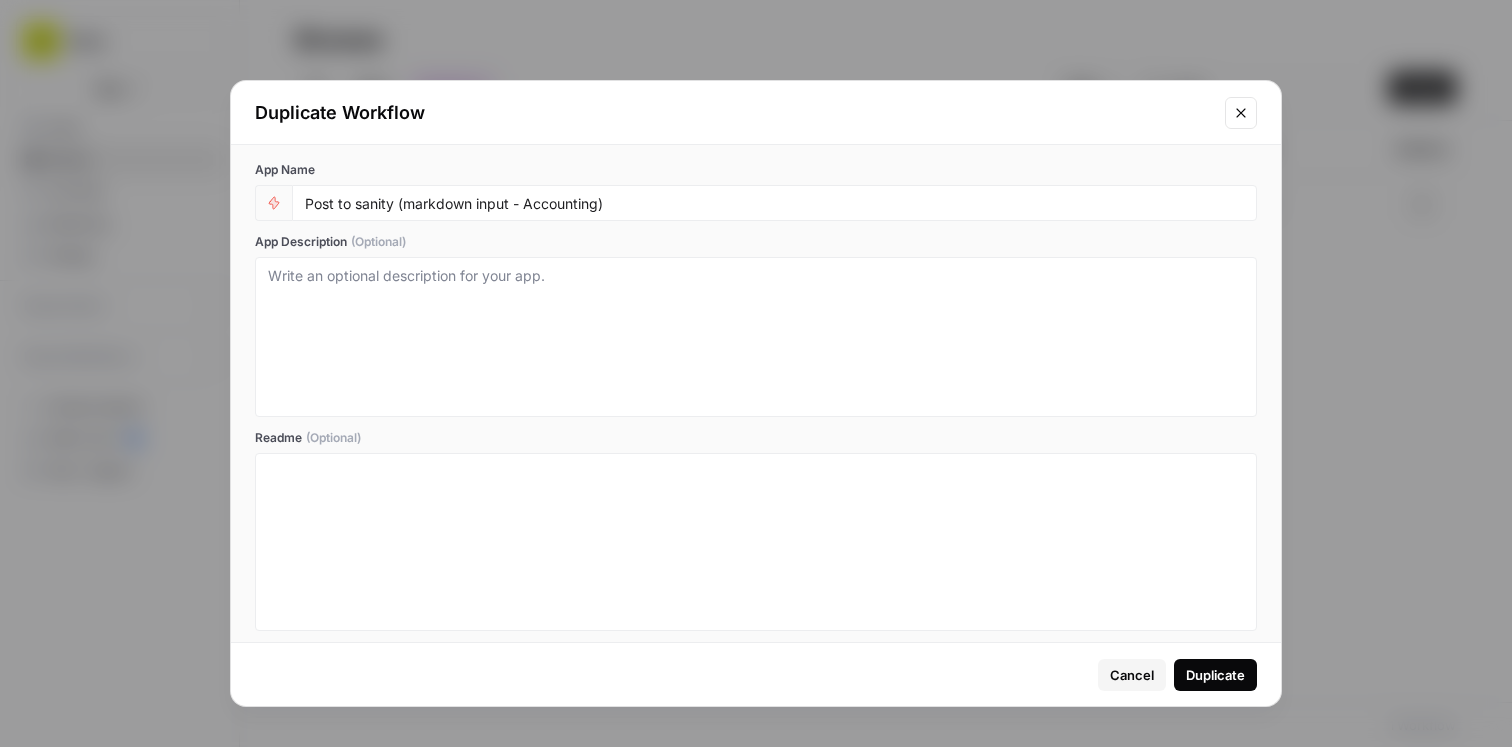 click on "Duplicate" at bounding box center [1215, 675] 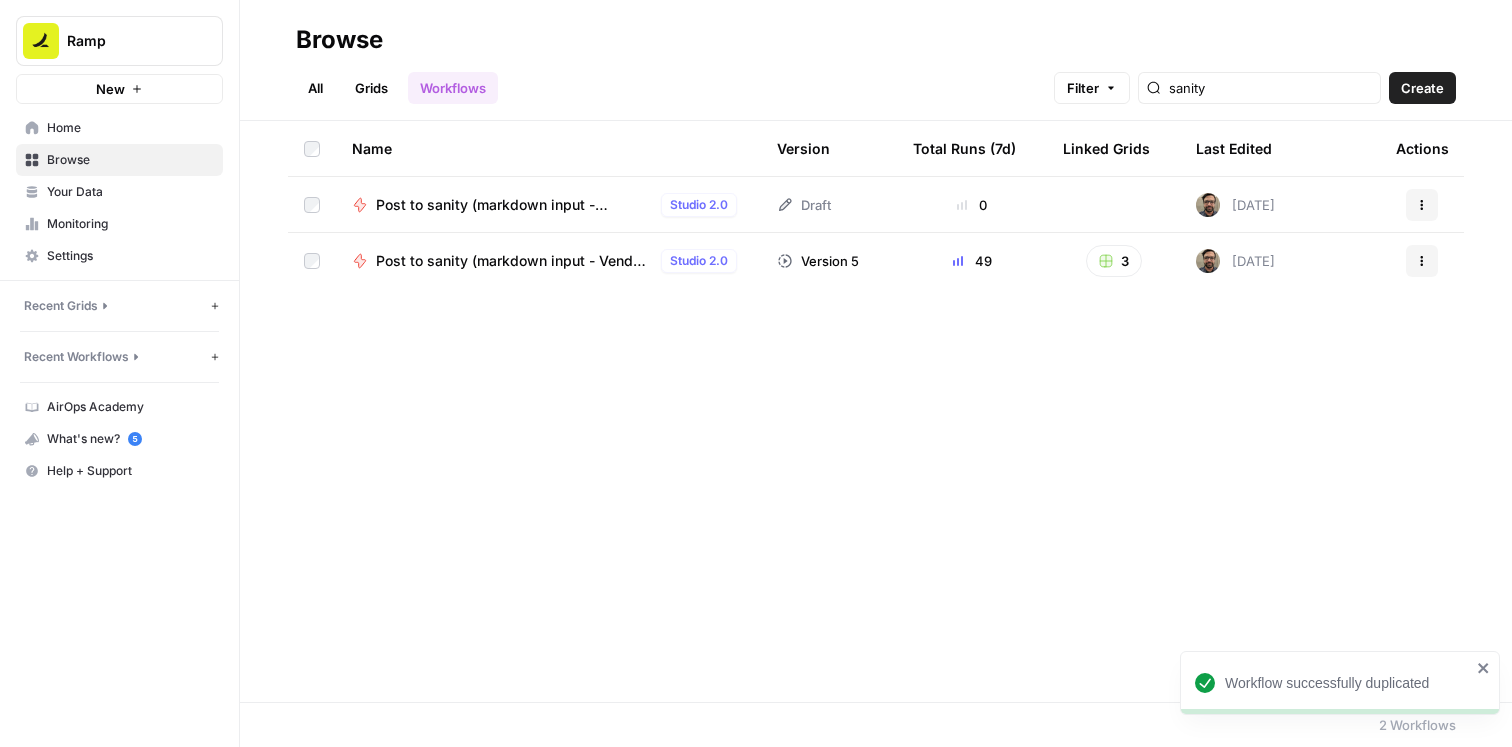 click on "Post to sanity (markdown input - Accounting)" at bounding box center (514, 205) 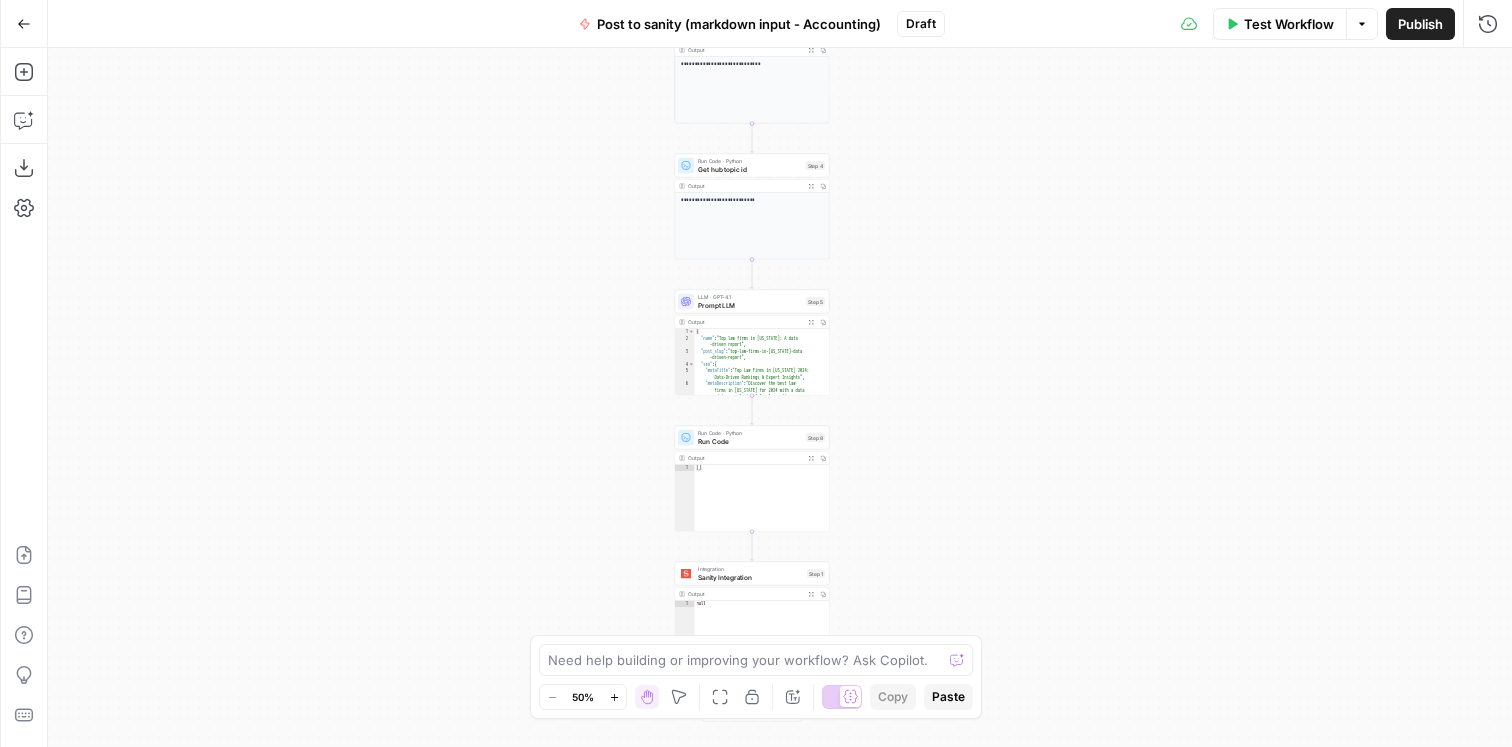 click on "**********" at bounding box center [780, 397] 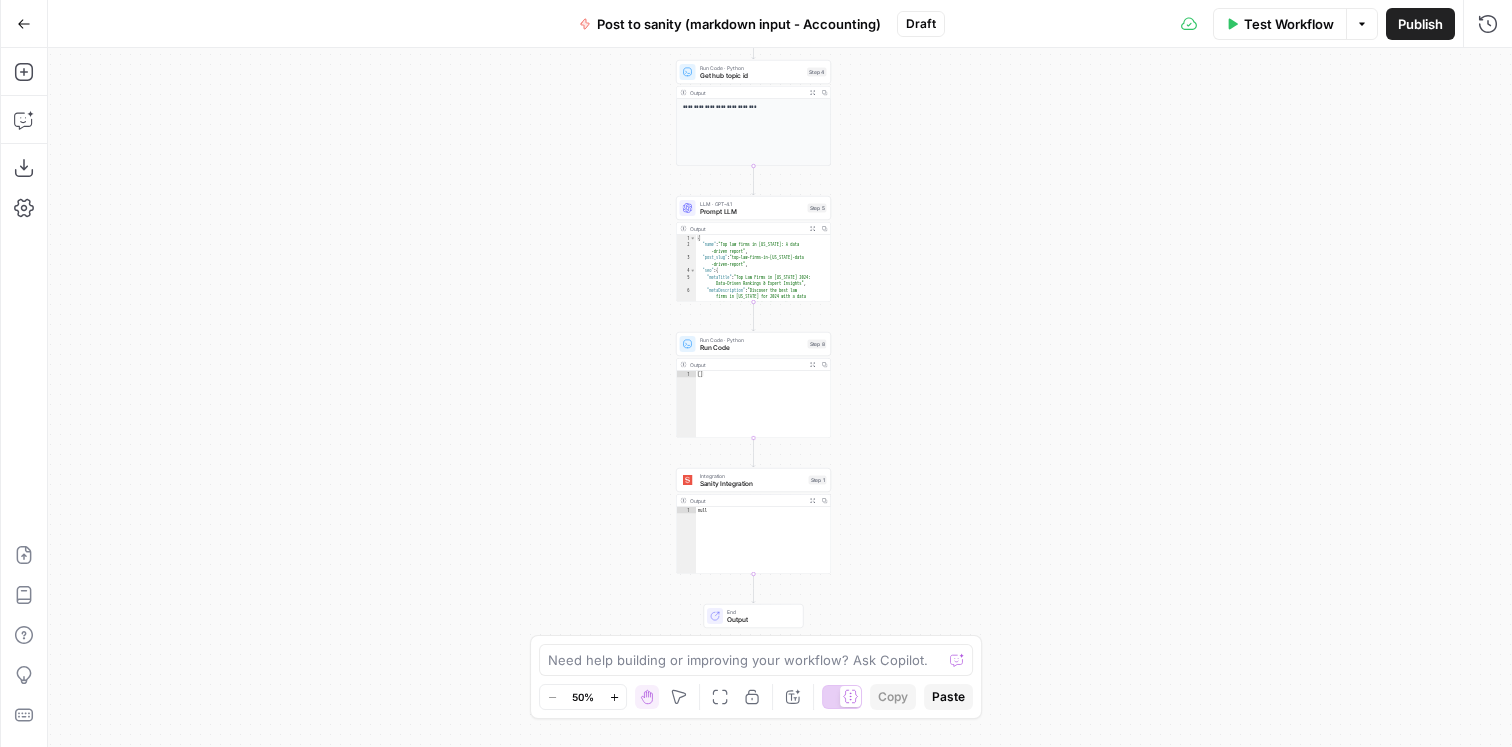 click on "Run Code" at bounding box center [752, 348] 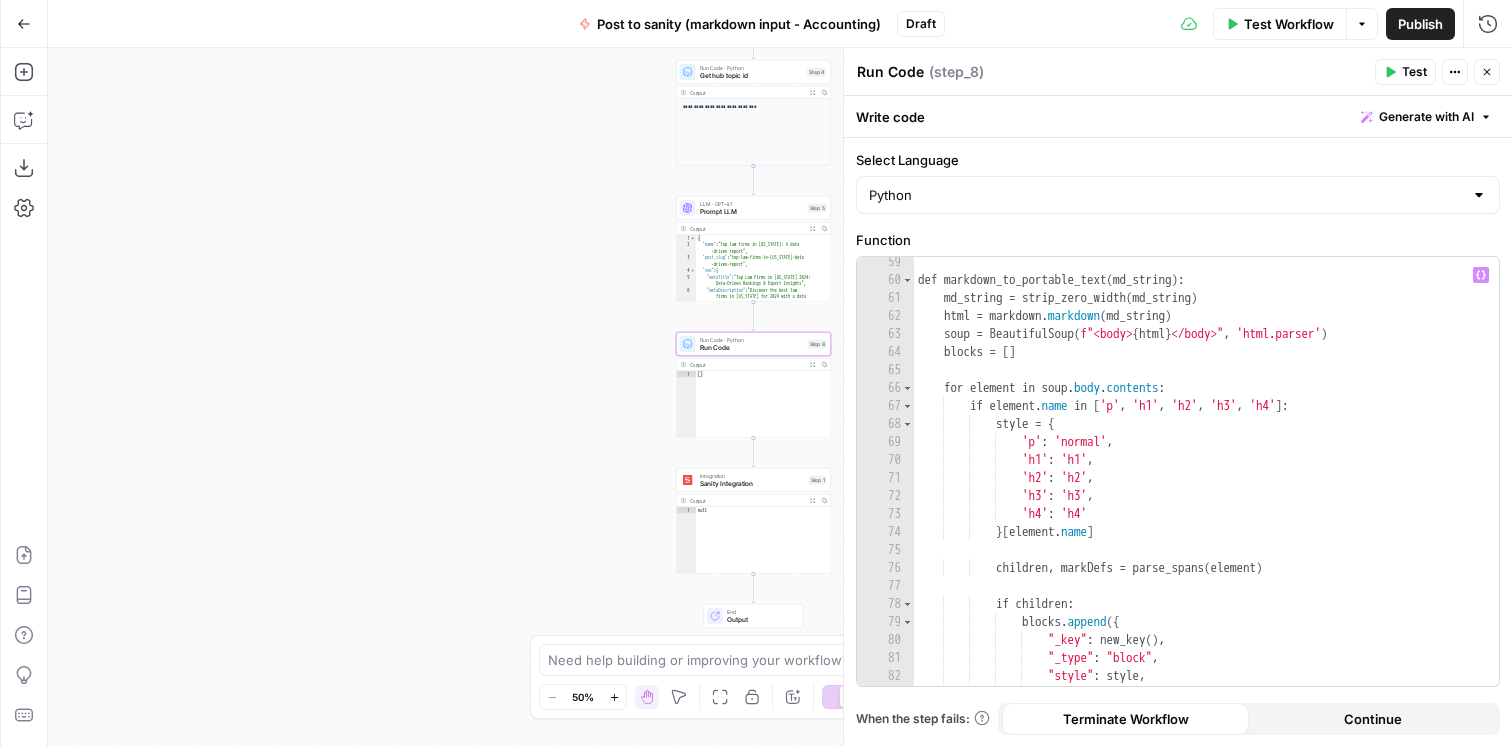 scroll, scrollTop: 1065, scrollLeft: 0, axis: vertical 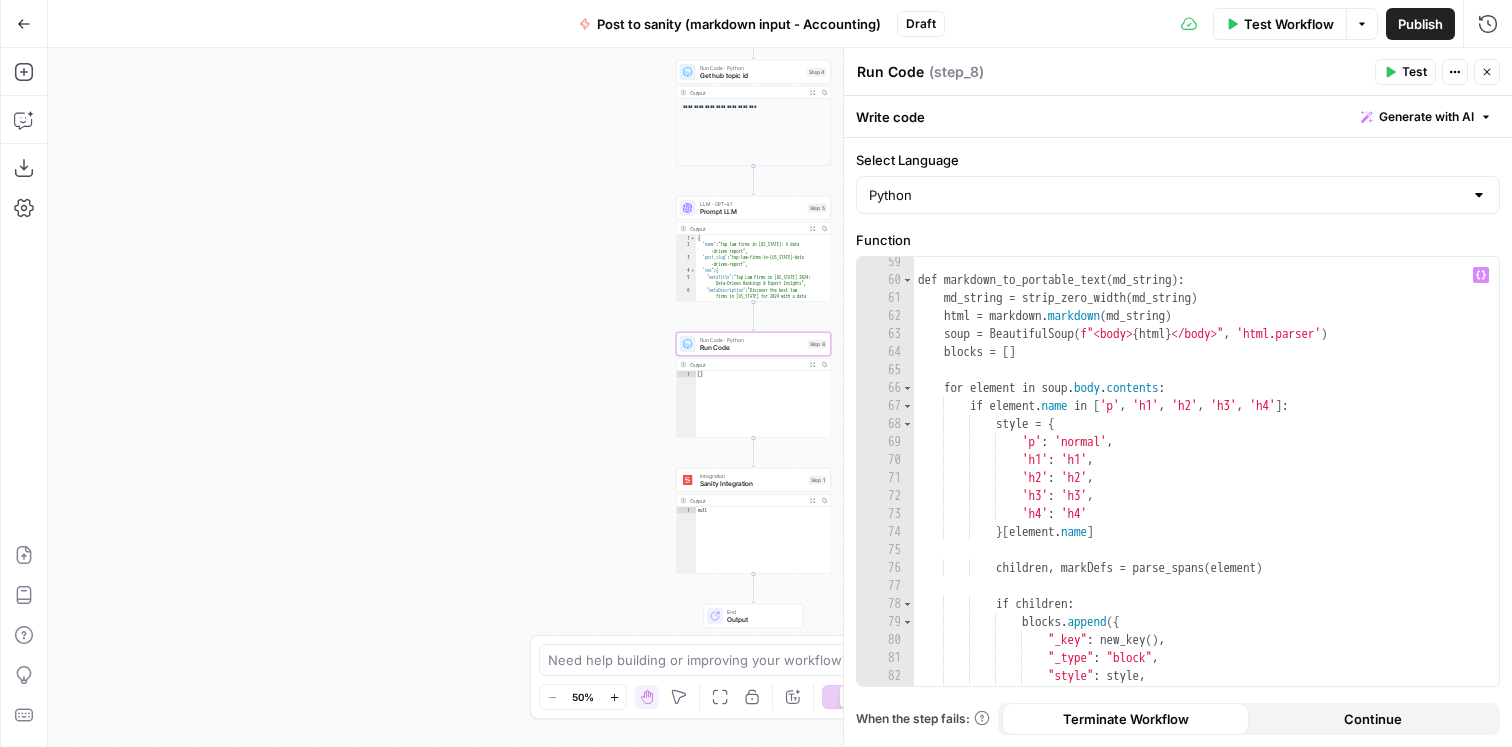 click on "**********" at bounding box center (780, 397) 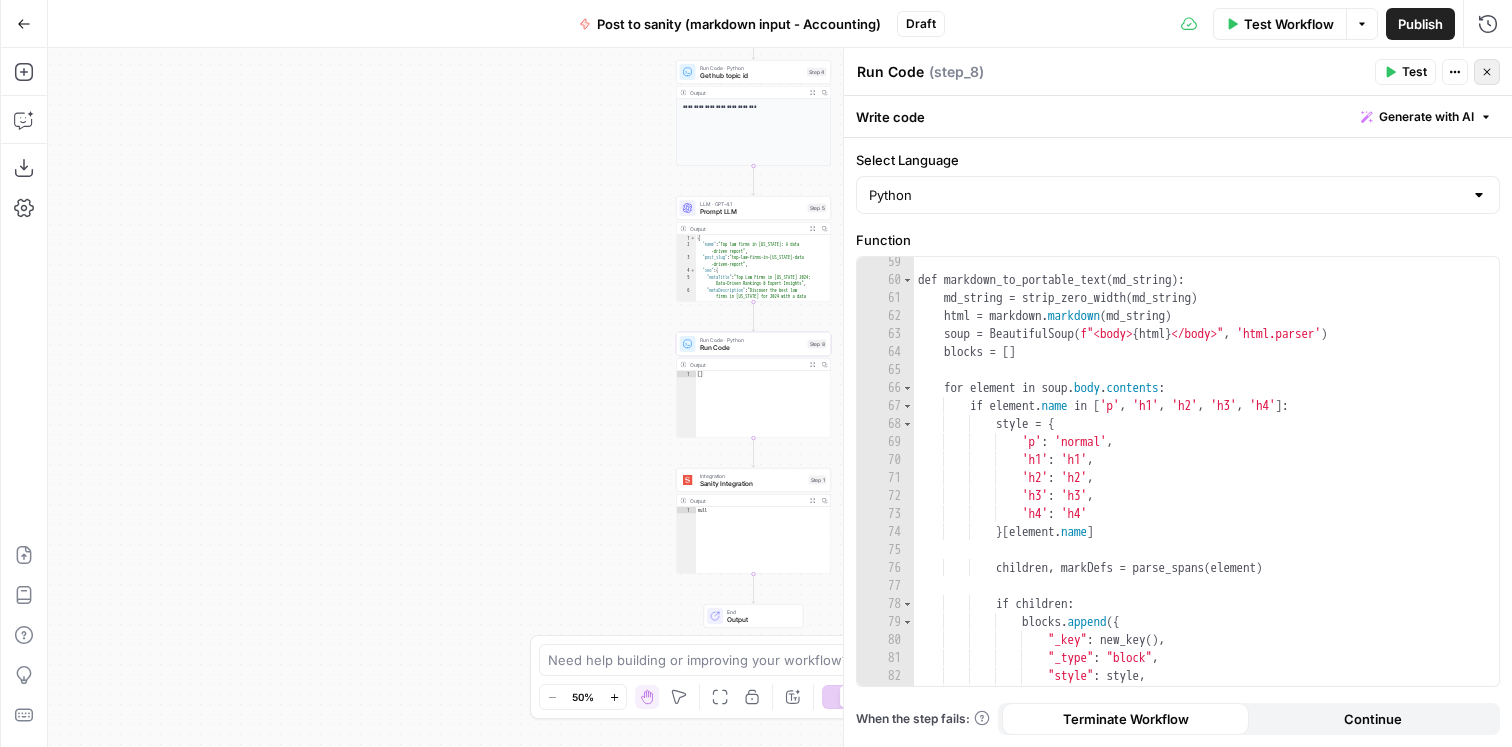click on "Close" at bounding box center (1487, 72) 